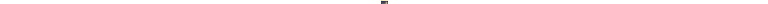 scroll, scrollTop: 0, scrollLeft: 0, axis: both 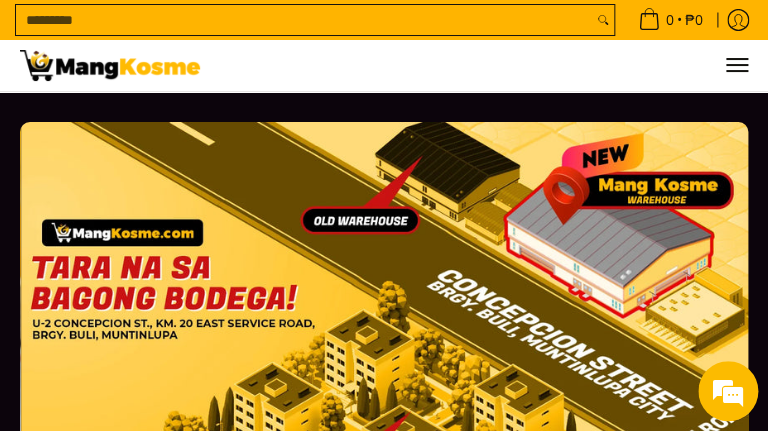 click on "Search..." at bounding box center (304, 20) 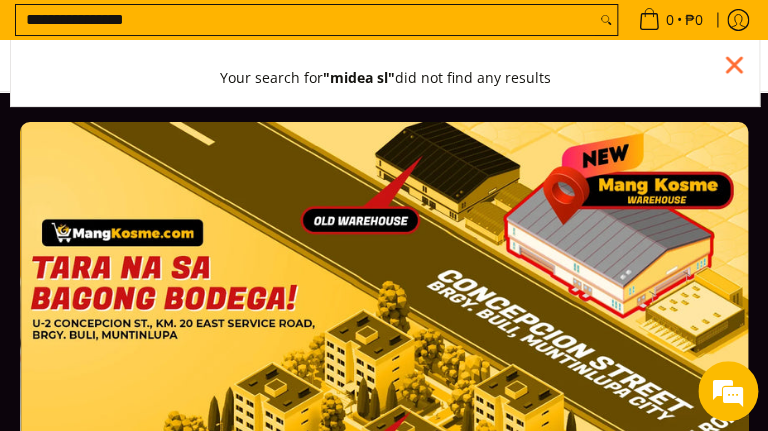 type on "**********" 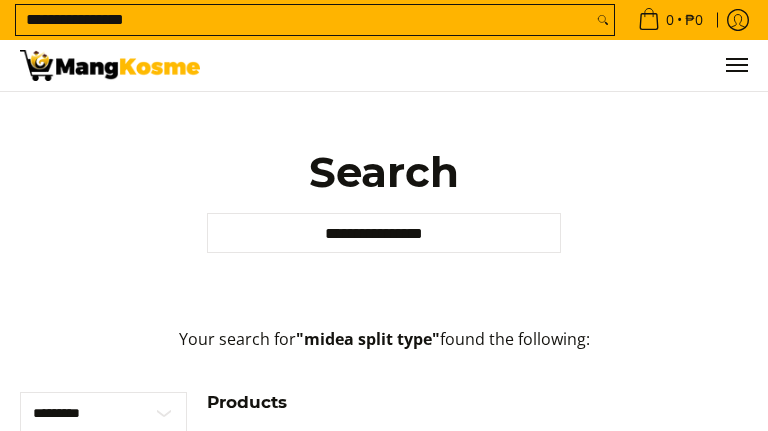 scroll, scrollTop: 0, scrollLeft: 0, axis: both 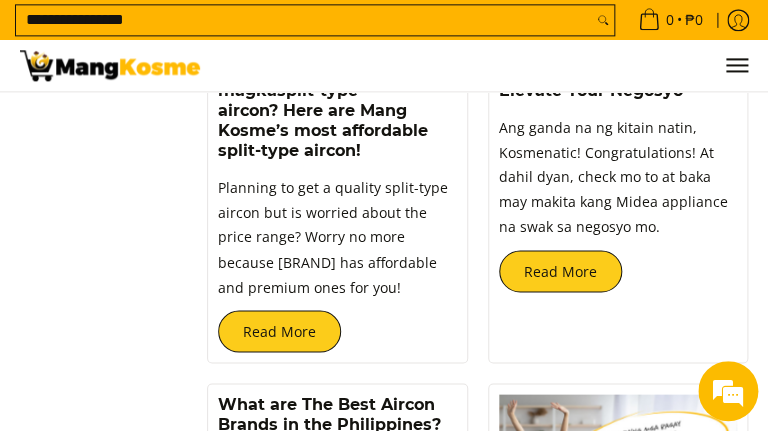 click on "**********" at bounding box center (304, 20) 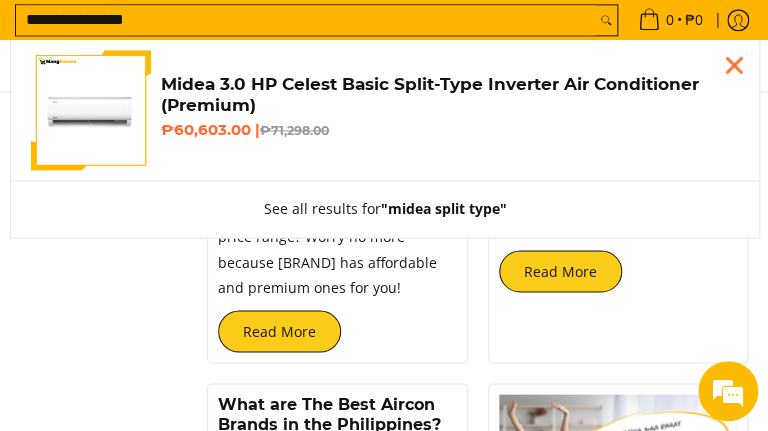 click on "**********" at bounding box center [305, 20] 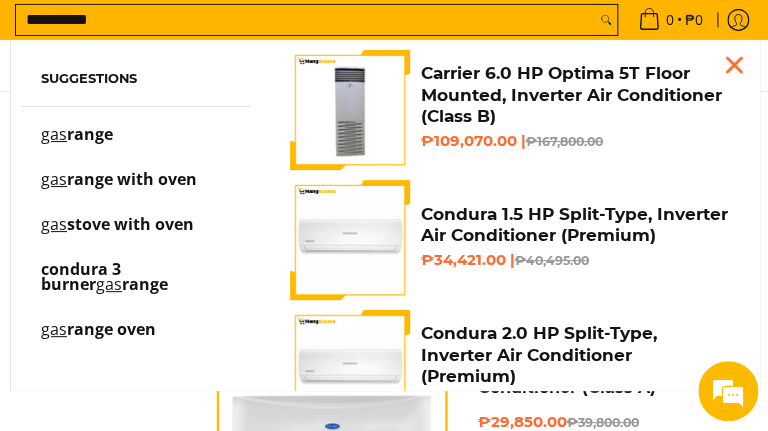 scroll, scrollTop: 1555, scrollLeft: 0, axis: vertical 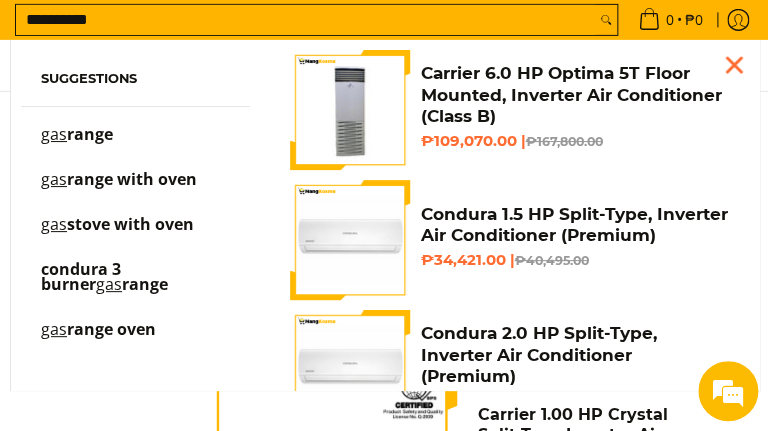 type on "**********" 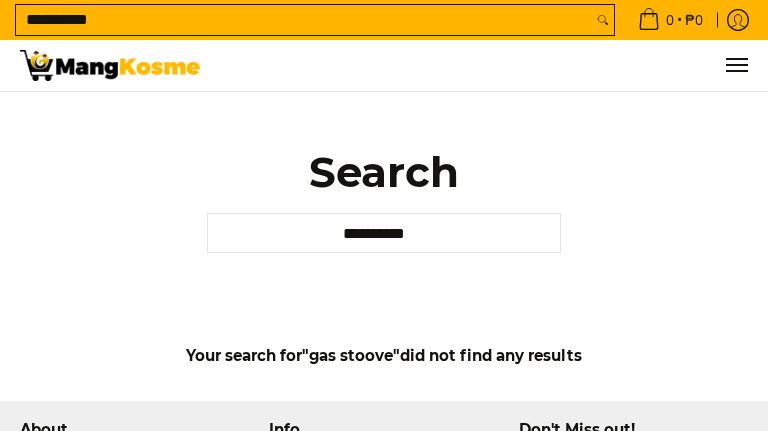 scroll, scrollTop: 0, scrollLeft: 0, axis: both 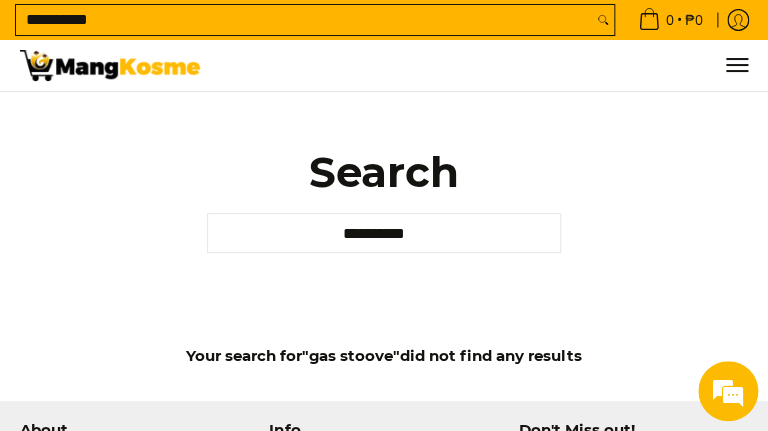 click on "**********" at bounding box center [304, 20] 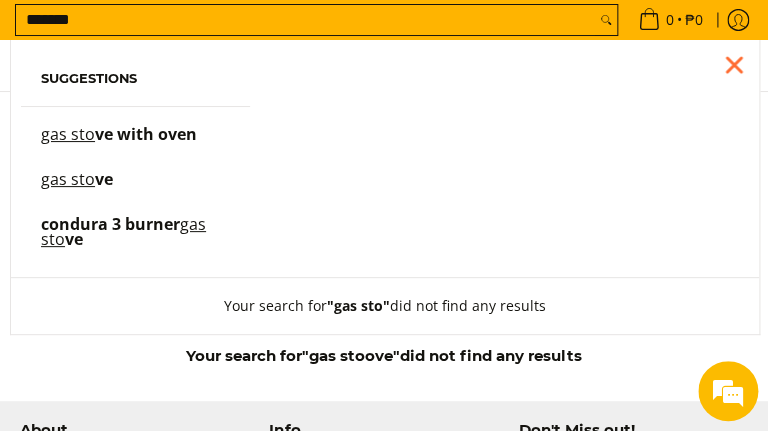 type on "*******" 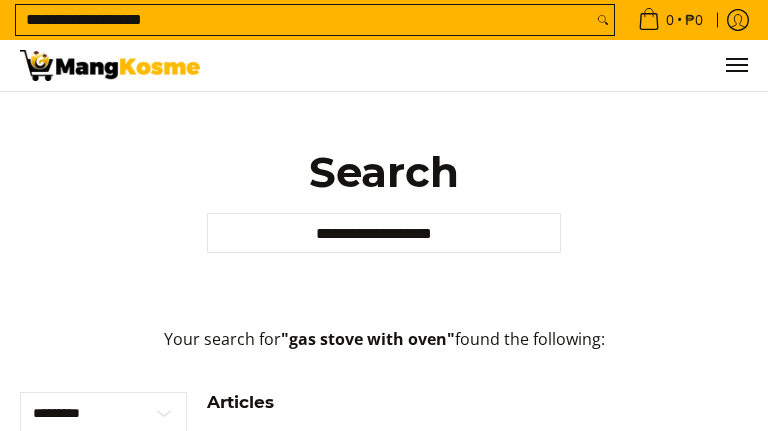 scroll, scrollTop: 0, scrollLeft: 0, axis: both 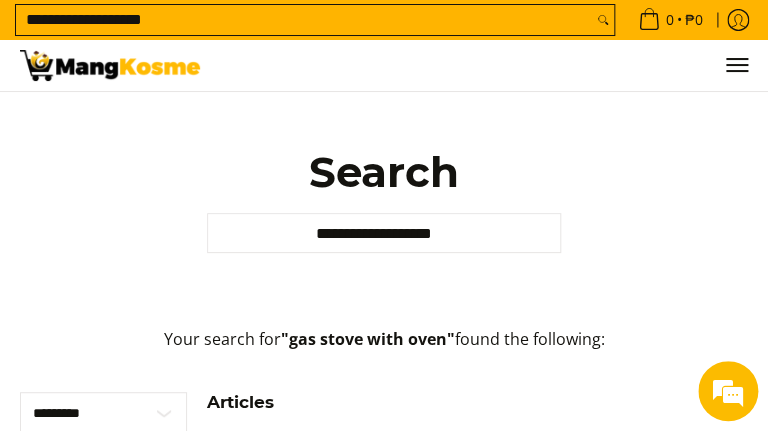 click on "**********" at bounding box center (304, 20) 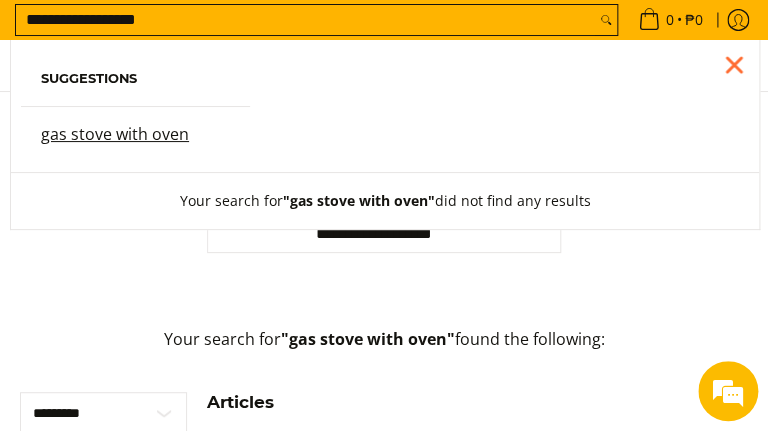 scroll, scrollTop: 0, scrollLeft: 0, axis: both 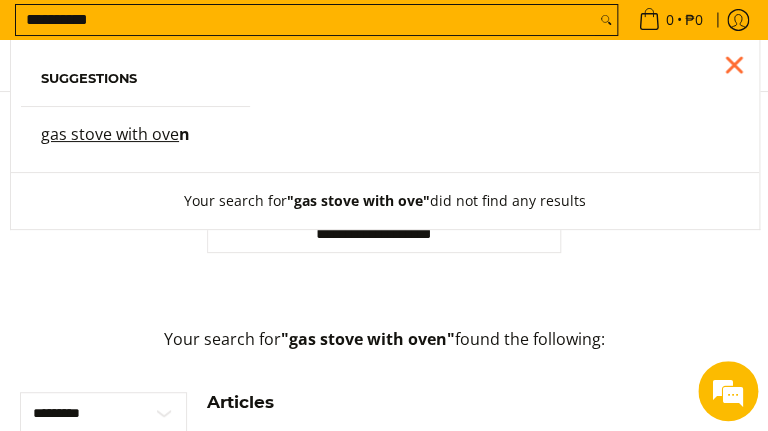 type on "*********" 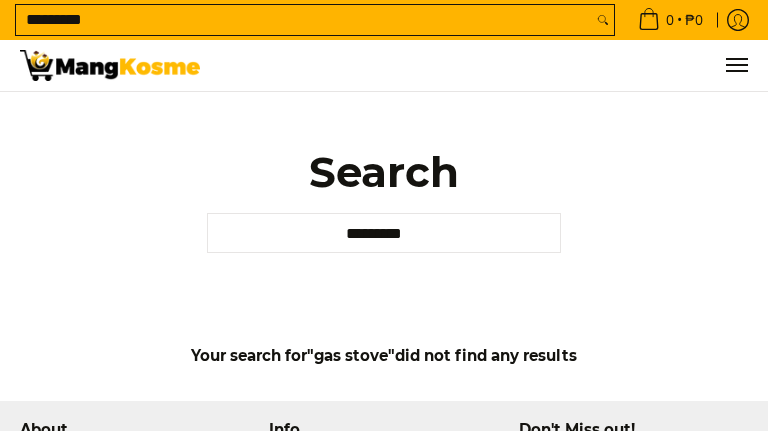 scroll, scrollTop: 0, scrollLeft: 0, axis: both 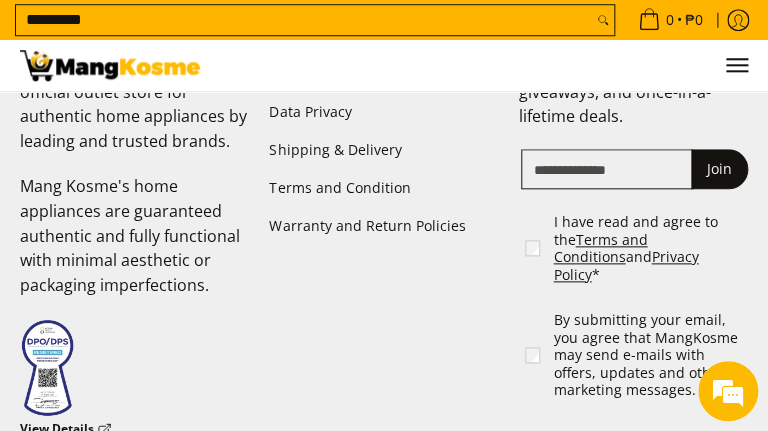 click on "*********" at bounding box center [304, 20] 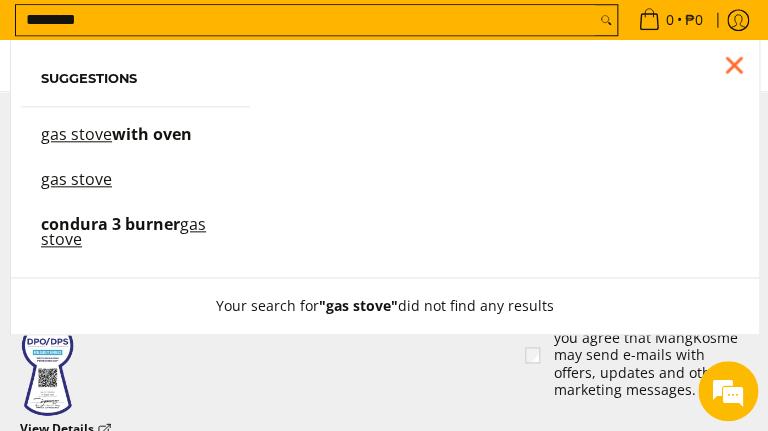 scroll, scrollTop: 315, scrollLeft: 0, axis: vertical 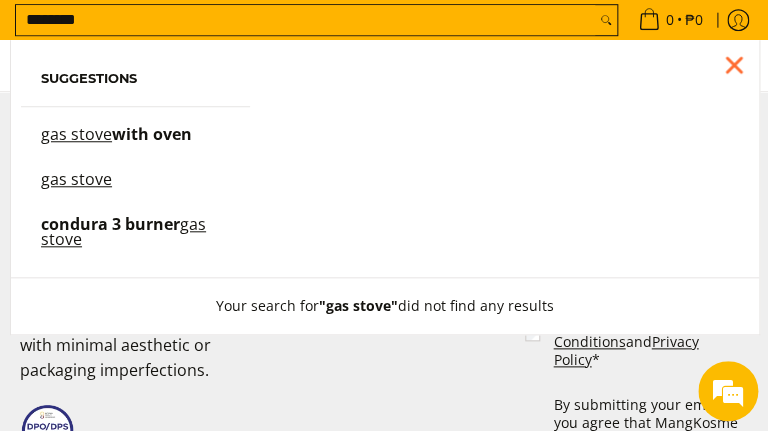 type on "********" 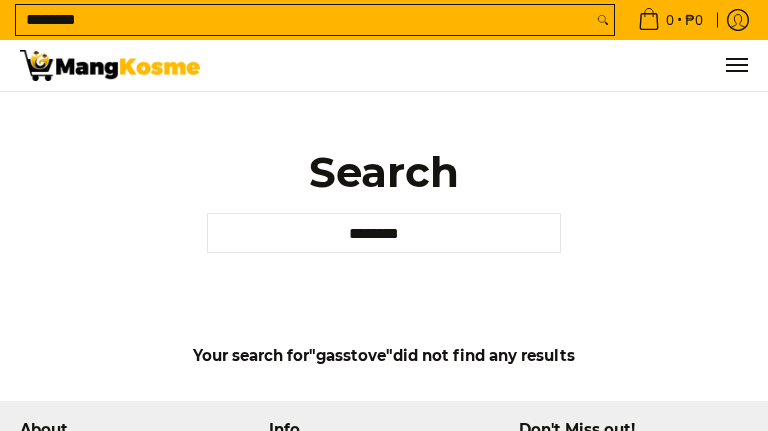 scroll, scrollTop: 0, scrollLeft: 0, axis: both 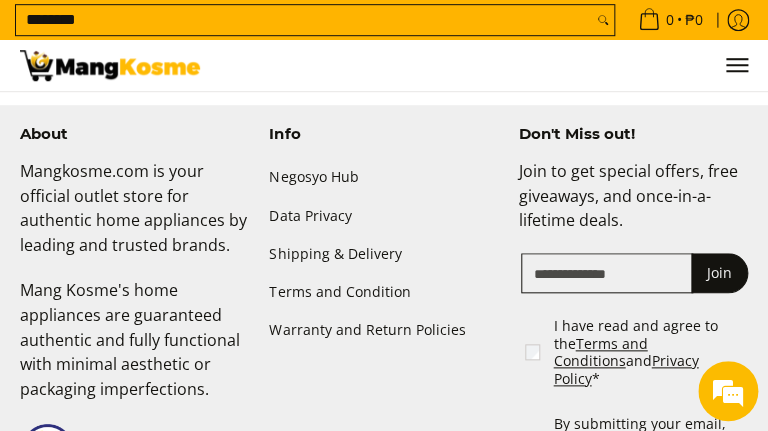 click on "********" at bounding box center (304, 20) 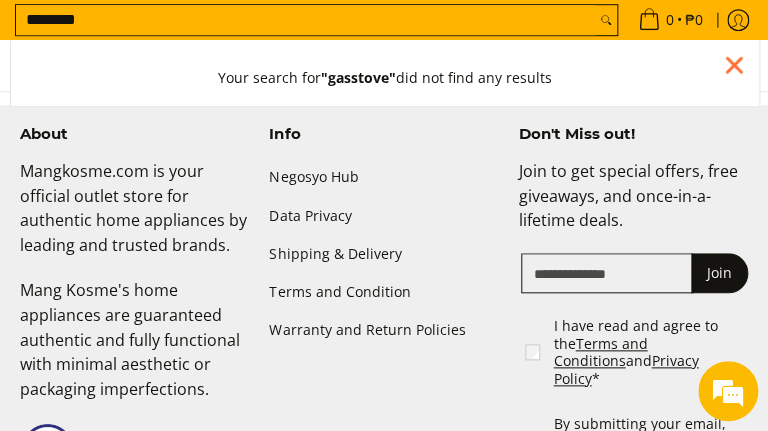 click on "********" at bounding box center (305, 20) 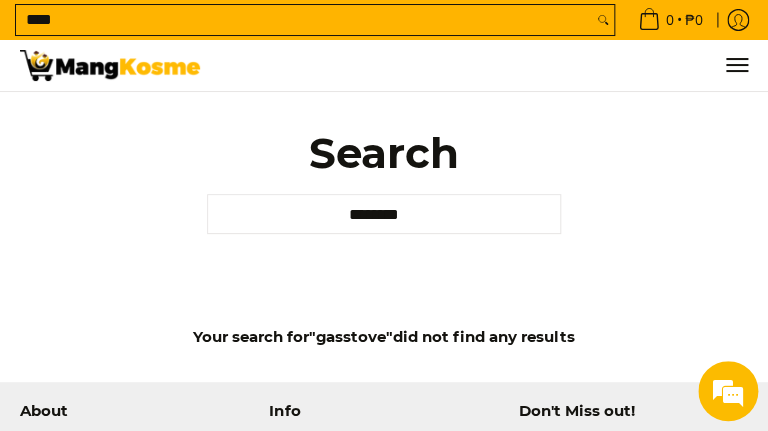 scroll, scrollTop: 0, scrollLeft: 0, axis: both 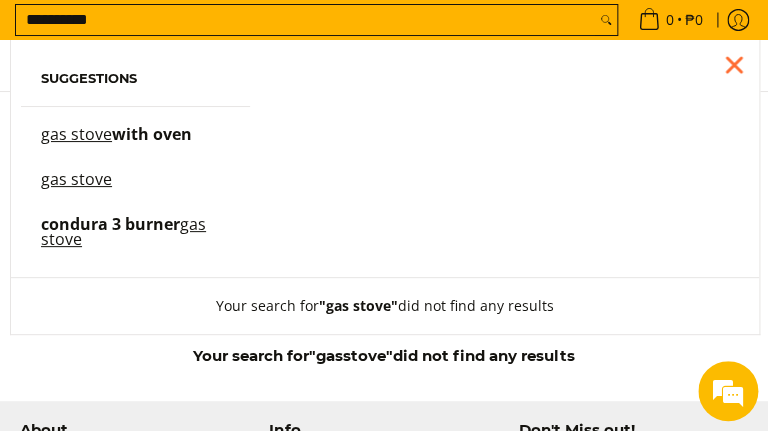 type on "*********" 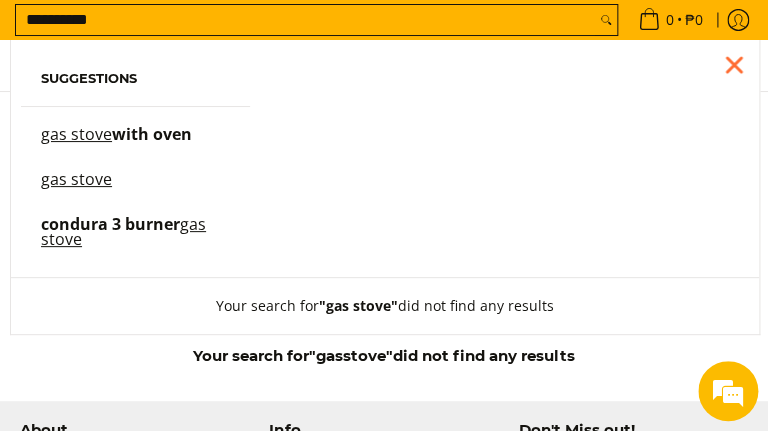 scroll, scrollTop: 0, scrollLeft: 0, axis: both 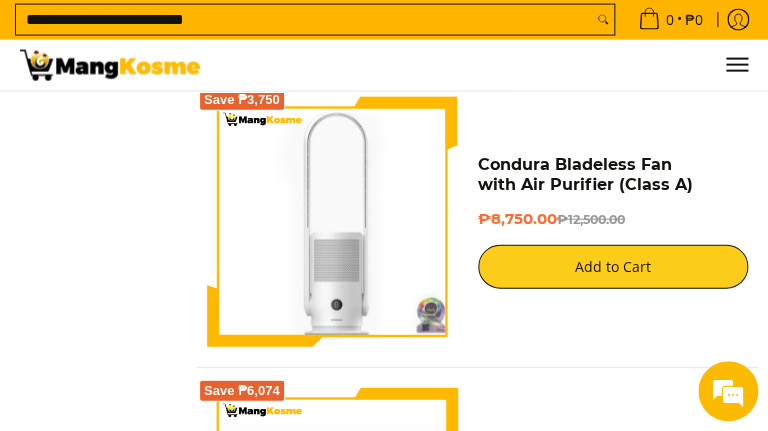 click on "**********" at bounding box center [304, 20] 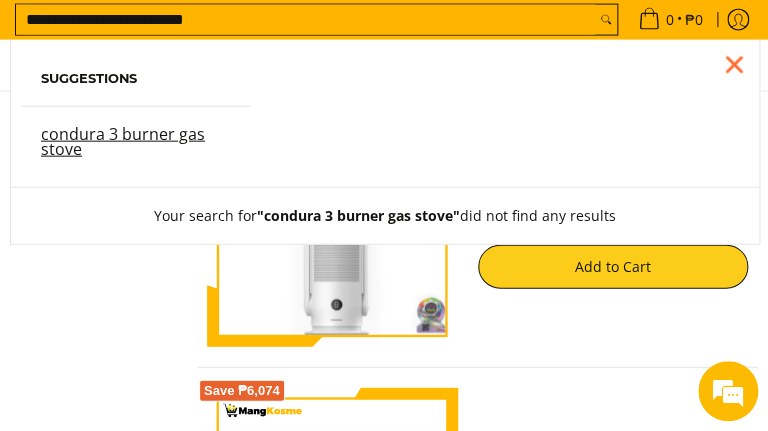 click on "**********" at bounding box center [305, 20] 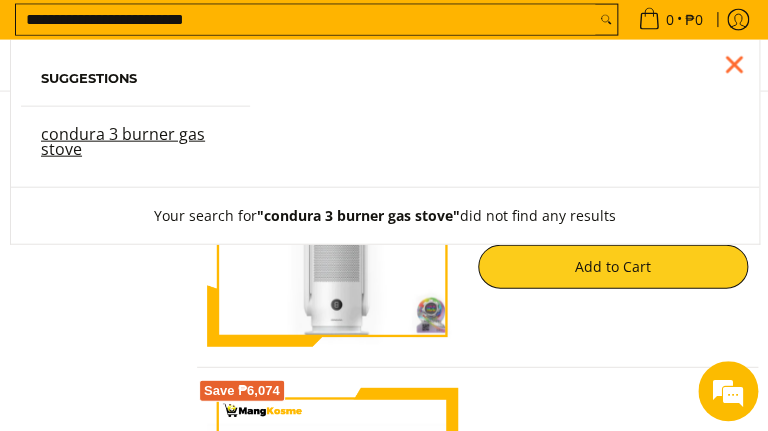 scroll, scrollTop: 0, scrollLeft: 0, axis: both 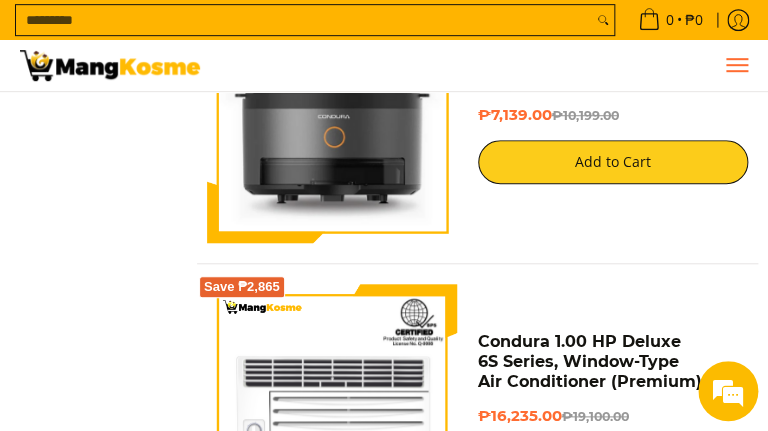type 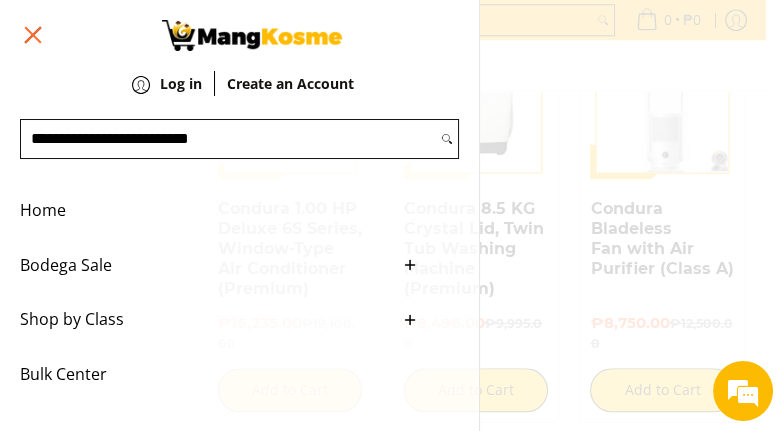 scroll, scrollTop: 1832, scrollLeft: 0, axis: vertical 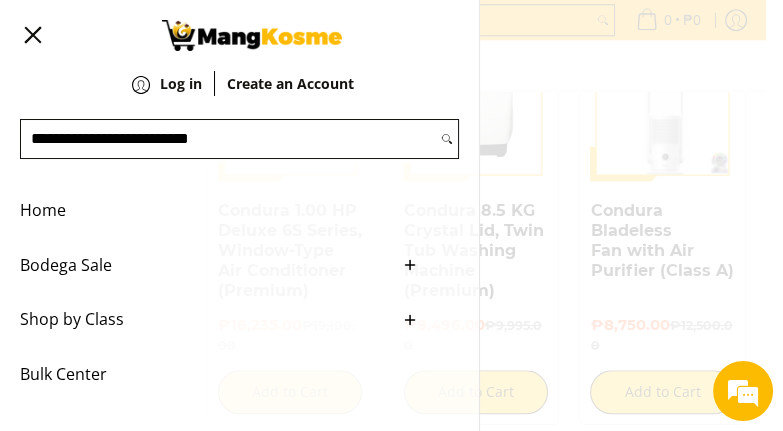 click on "Bodega Sale" at bounding box center (204, 265) 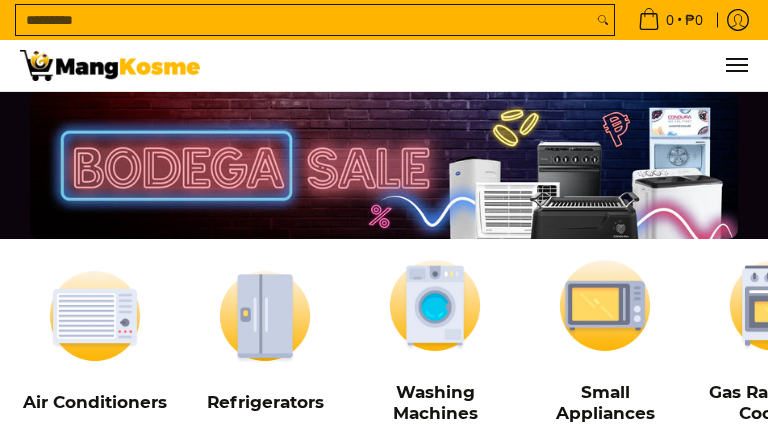 scroll, scrollTop: 200, scrollLeft: 0, axis: vertical 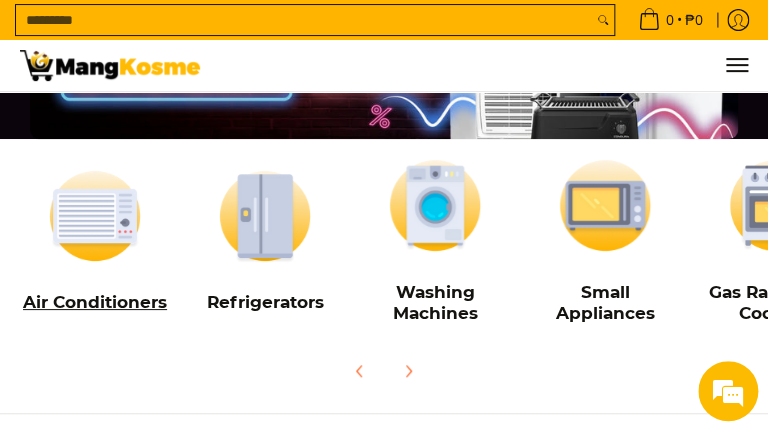 click at bounding box center (95, 216) 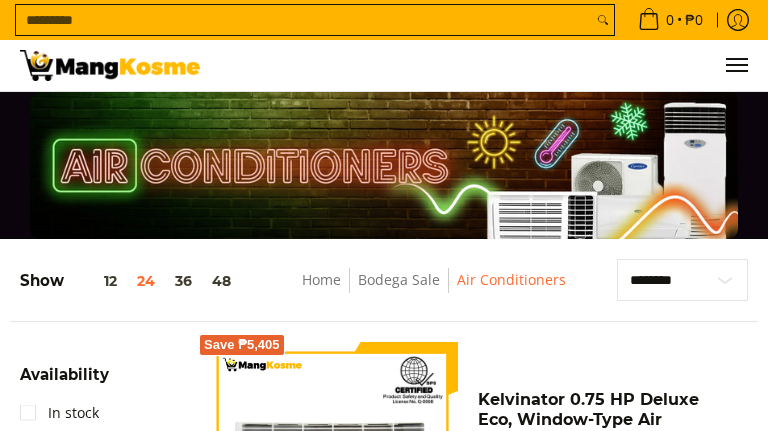 scroll, scrollTop: 23, scrollLeft: 0, axis: vertical 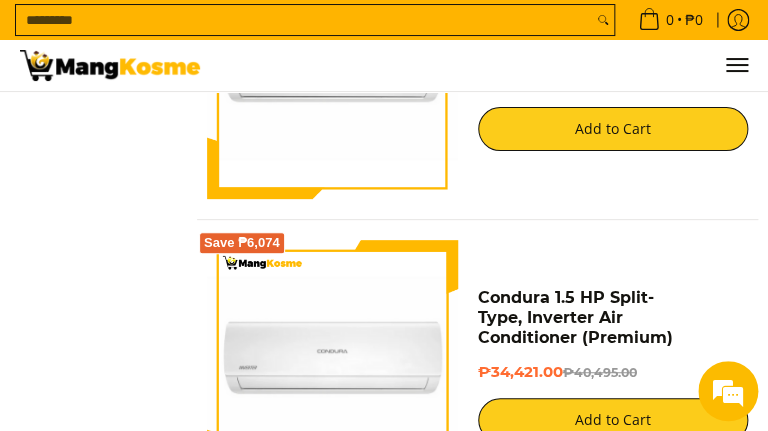 click on "2" at bounding box center [425, 3754] 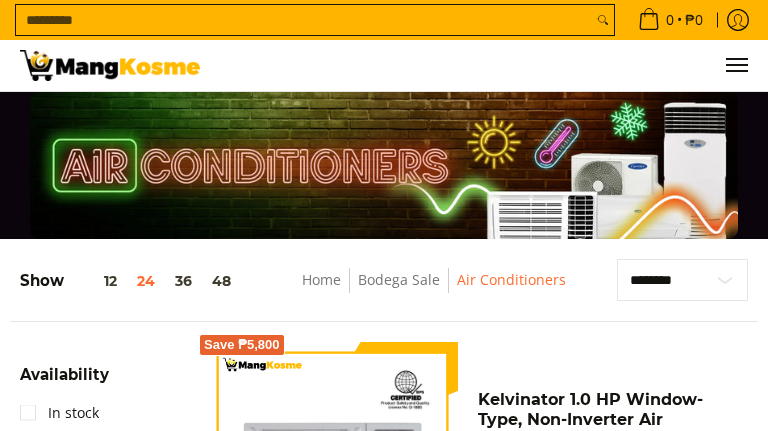 scroll, scrollTop: 0, scrollLeft: 0, axis: both 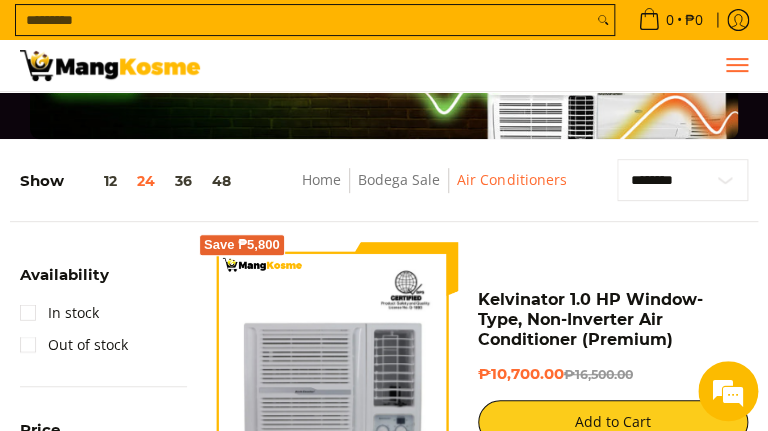 click at bounding box center (736, 65) 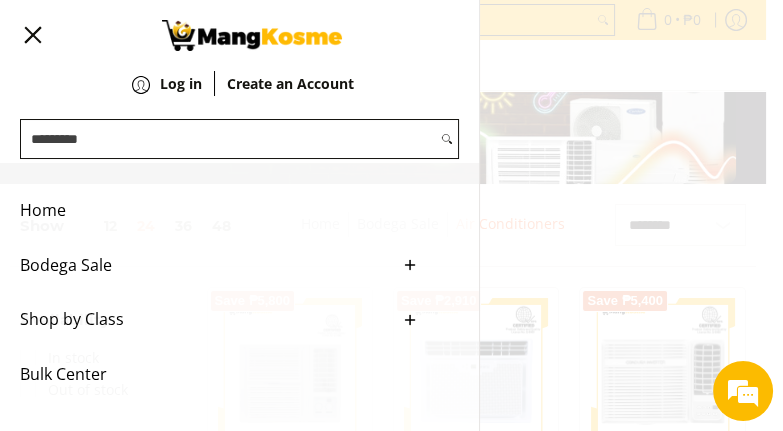 scroll, scrollTop: 0, scrollLeft: 0, axis: both 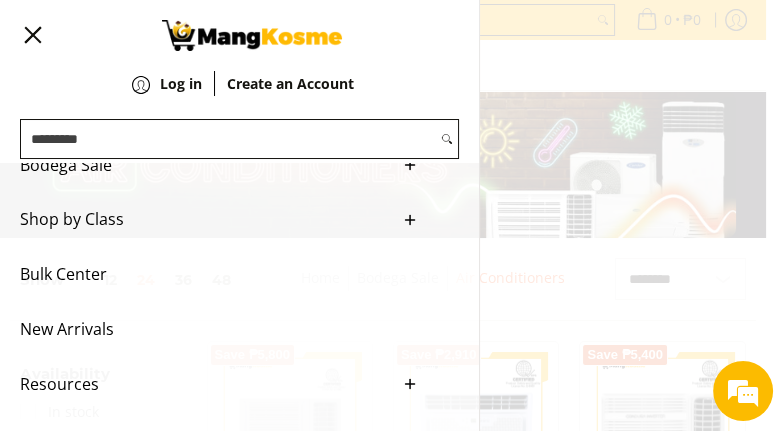 click on "Bodega Sale" at bounding box center [204, 165] 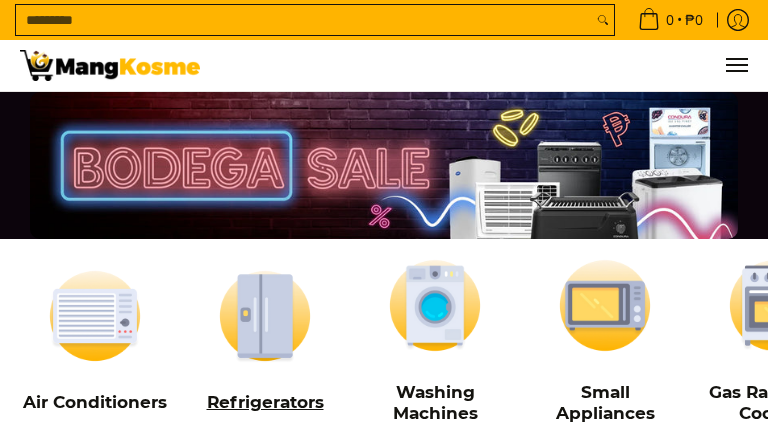 scroll, scrollTop: 189, scrollLeft: 0, axis: vertical 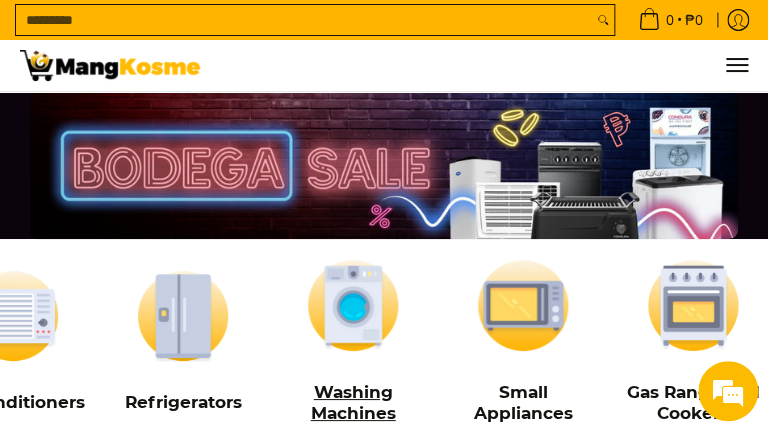 drag, startPoint x: 618, startPoint y: 332, endPoint x: 350, endPoint y: 297, distance: 270.2758 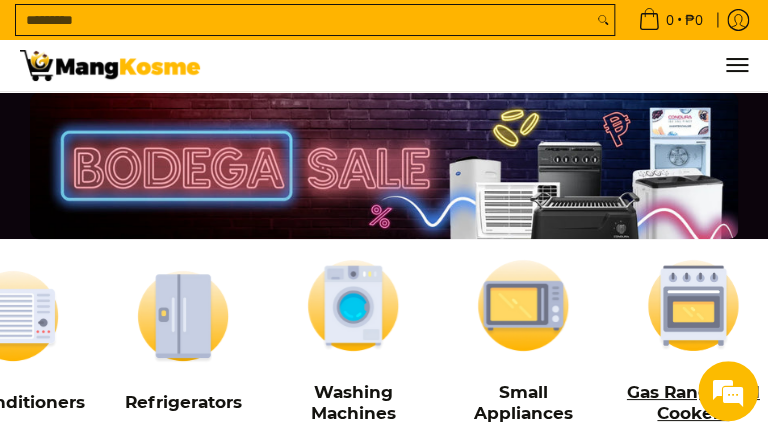 click at bounding box center (693, 305) 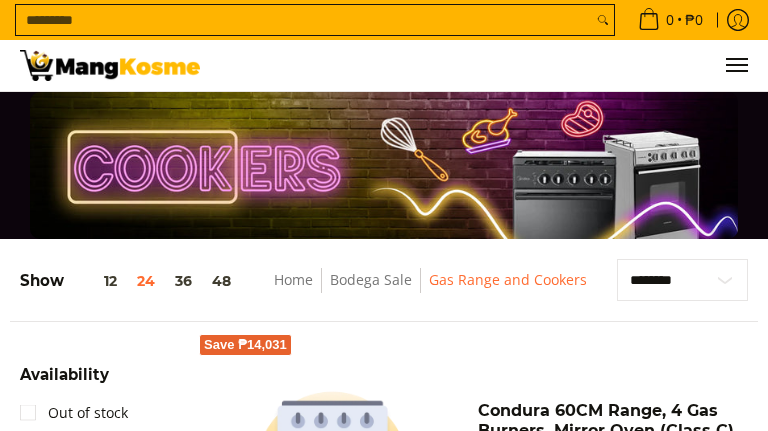 scroll, scrollTop: 0, scrollLeft: 0, axis: both 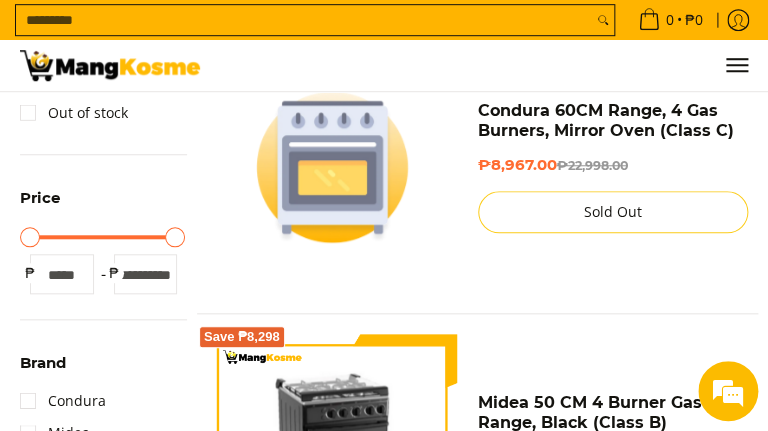 click at bounding box center (332, 459) 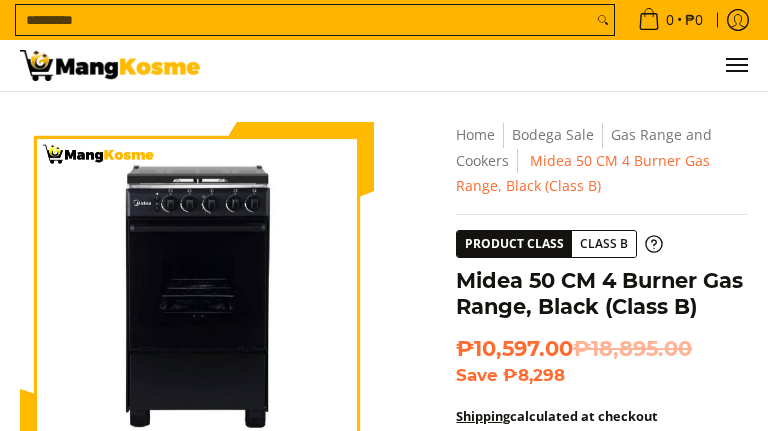 scroll, scrollTop: 0, scrollLeft: 0, axis: both 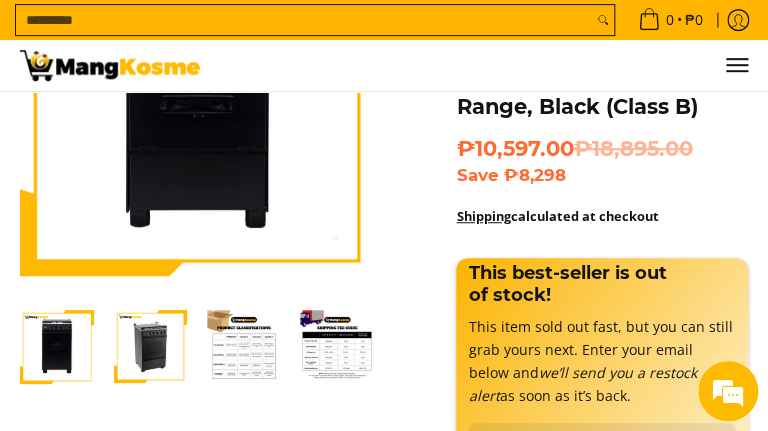 click at bounding box center (151, 347) 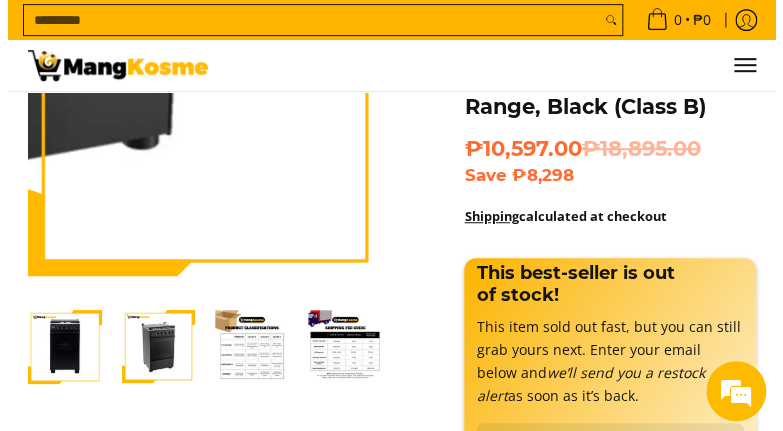scroll, scrollTop: 400, scrollLeft: 0, axis: vertical 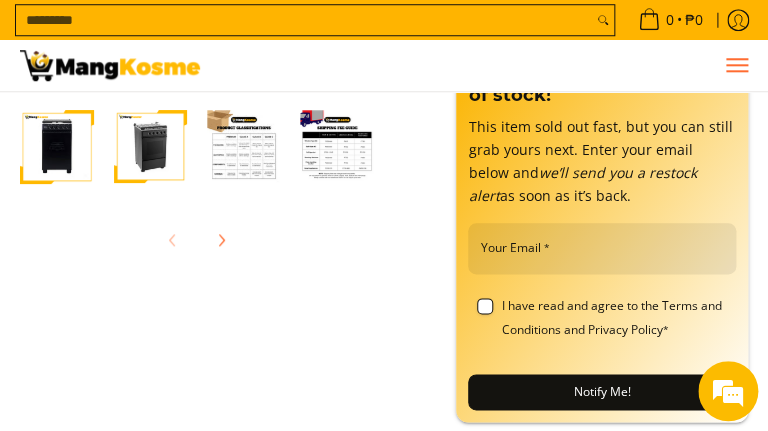 click at bounding box center [736, 65] 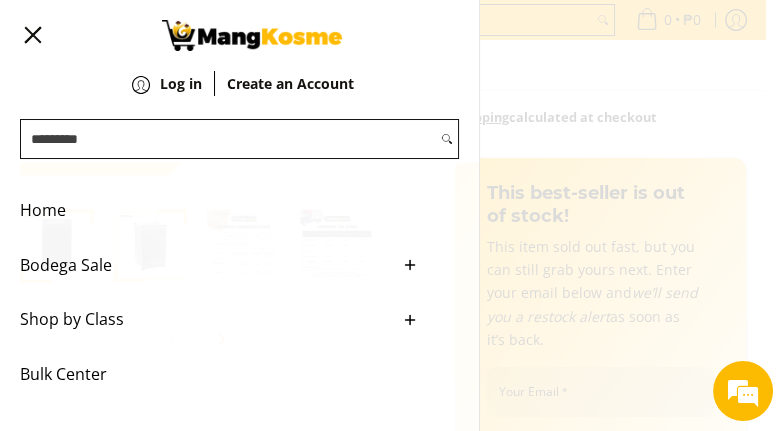 scroll, scrollTop: 203, scrollLeft: 0, axis: vertical 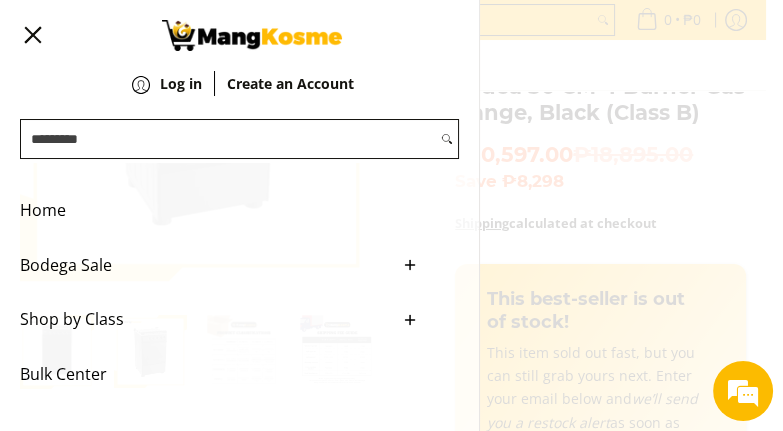 click on "Bodega Sale" at bounding box center [204, 265] 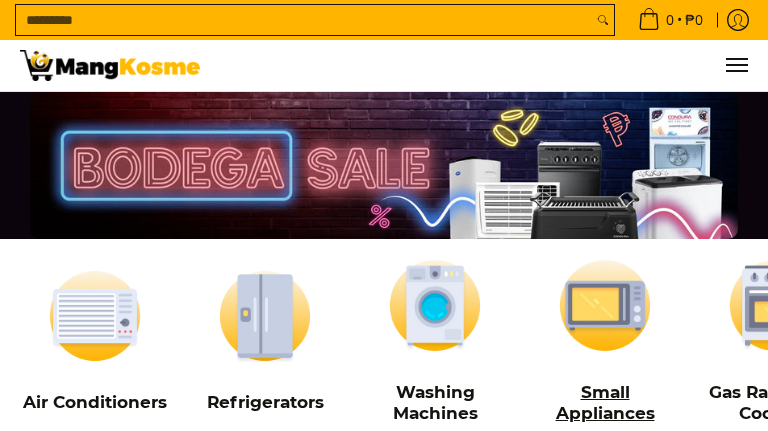 scroll, scrollTop: 0, scrollLeft: 0, axis: both 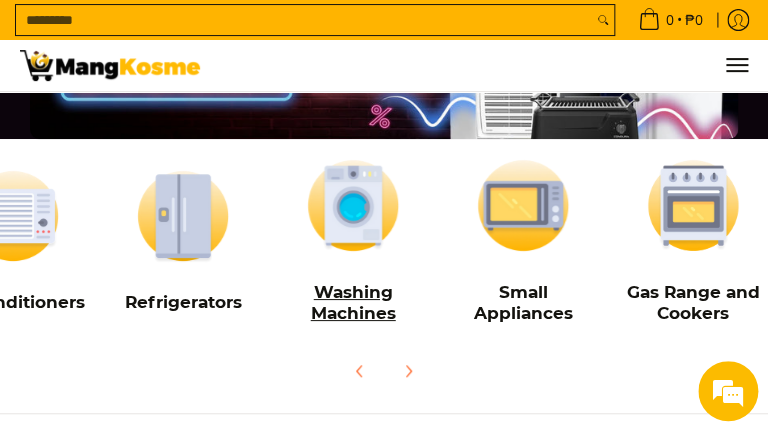 drag, startPoint x: 570, startPoint y: 249, endPoint x: 269, endPoint y: 242, distance: 301.0814 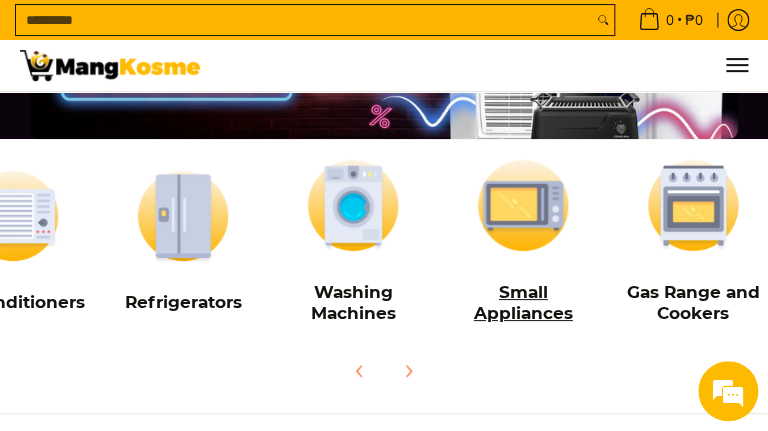 click at bounding box center [523, 205] 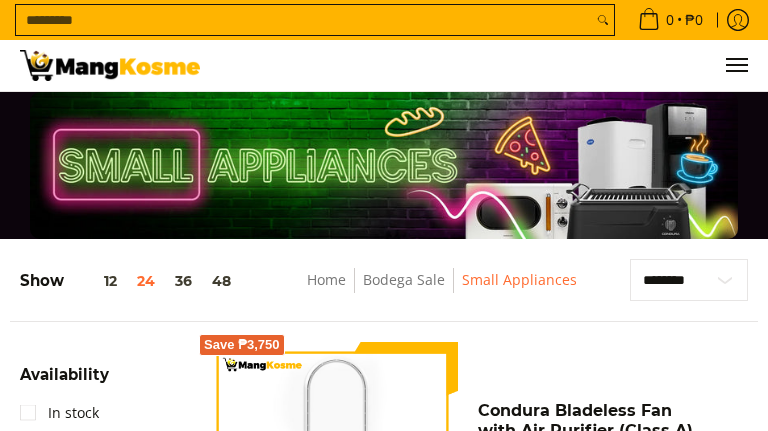 scroll, scrollTop: 64, scrollLeft: 0, axis: vertical 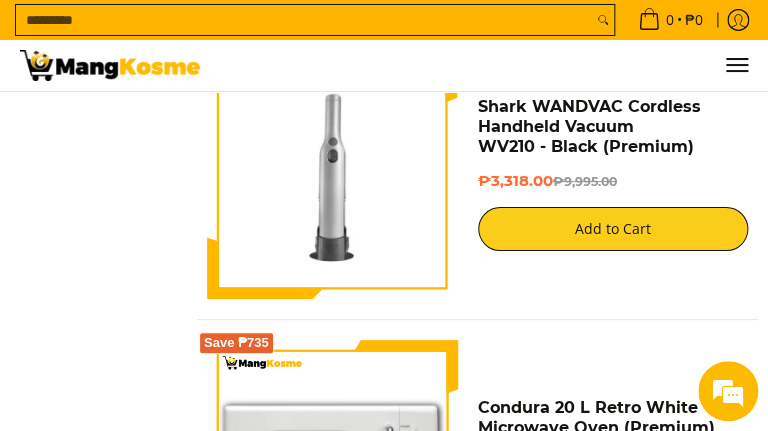 click on "2" at bounding box center (455, 3854) 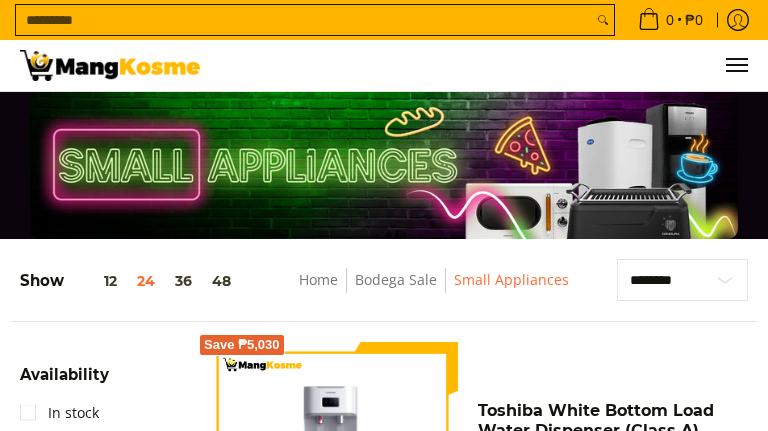 scroll, scrollTop: 0, scrollLeft: 0, axis: both 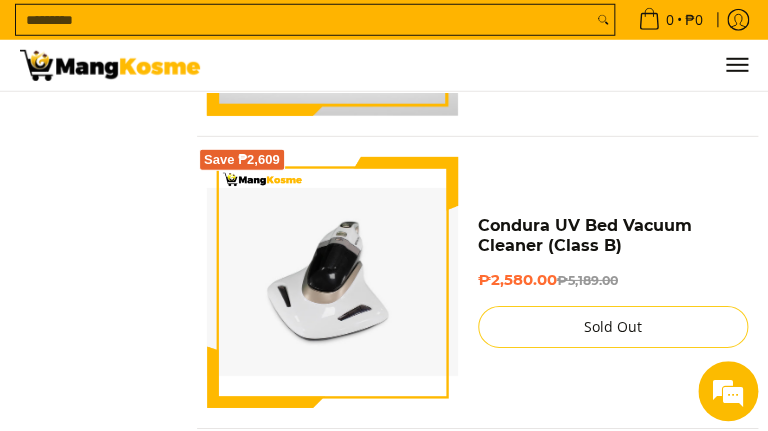 click at bounding box center (332, 3780) 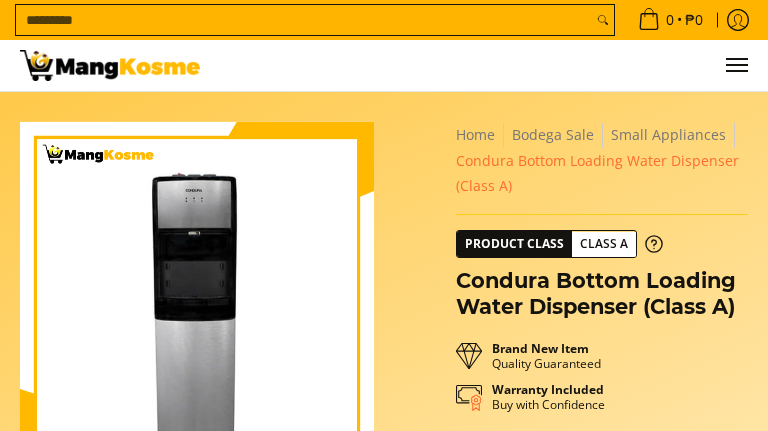 scroll, scrollTop: 0, scrollLeft: 0, axis: both 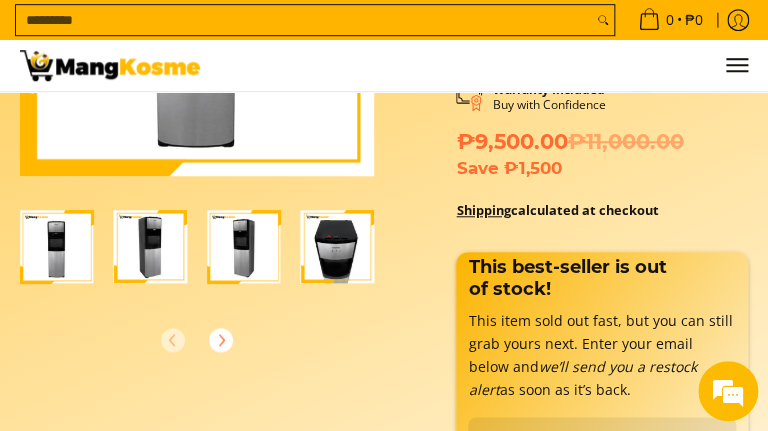 click at bounding box center [151, 247] 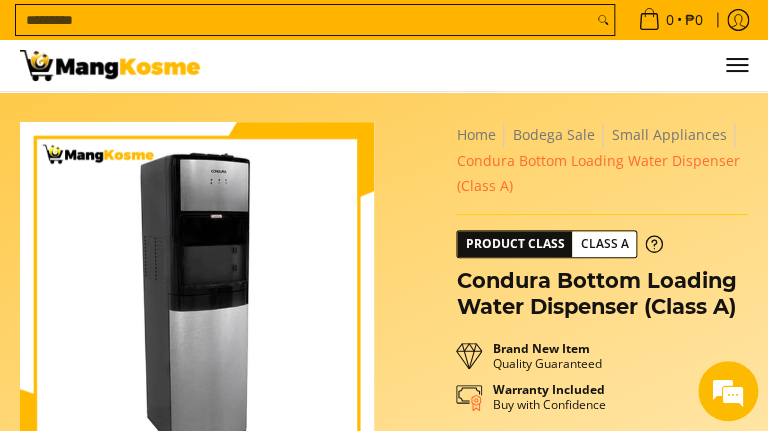 scroll, scrollTop: 200, scrollLeft: 0, axis: vertical 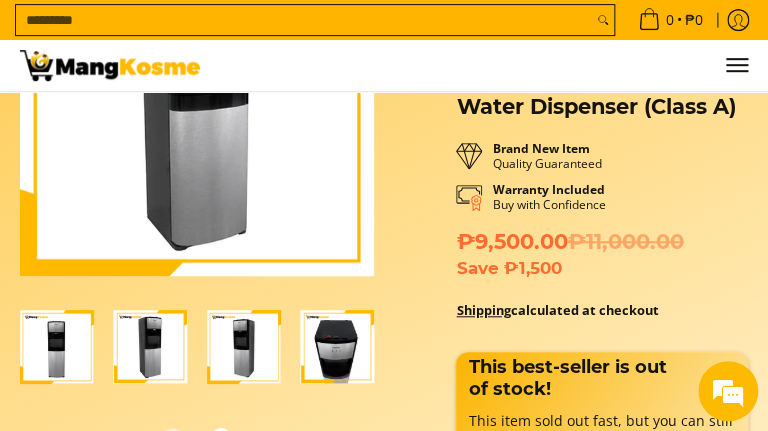 click at bounding box center [244, 347] 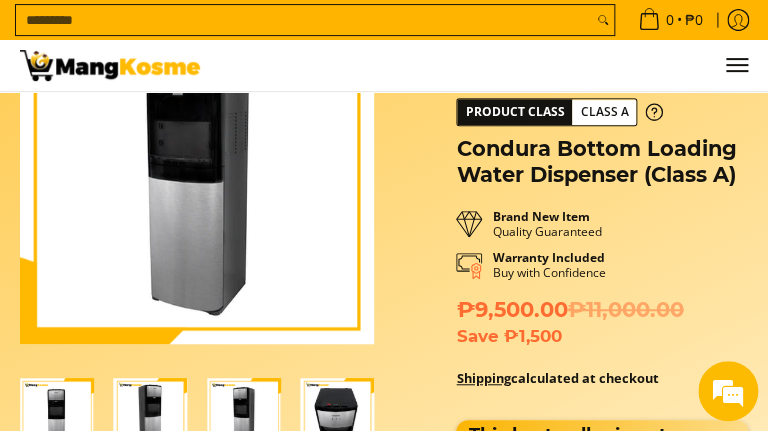 scroll, scrollTop: 300, scrollLeft: 0, axis: vertical 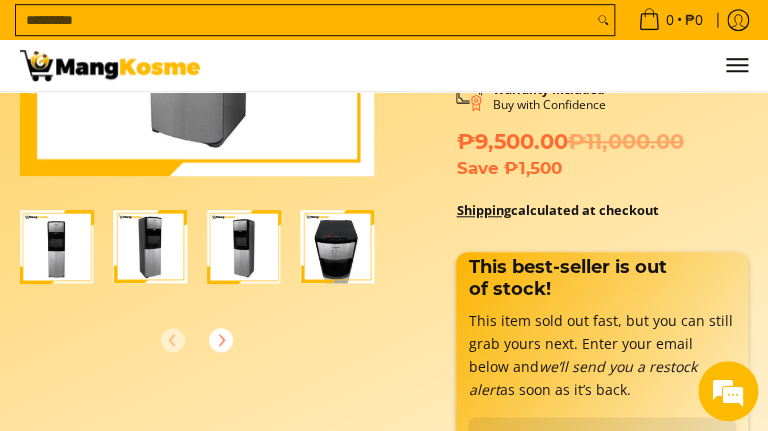 click at bounding box center (338, 247) 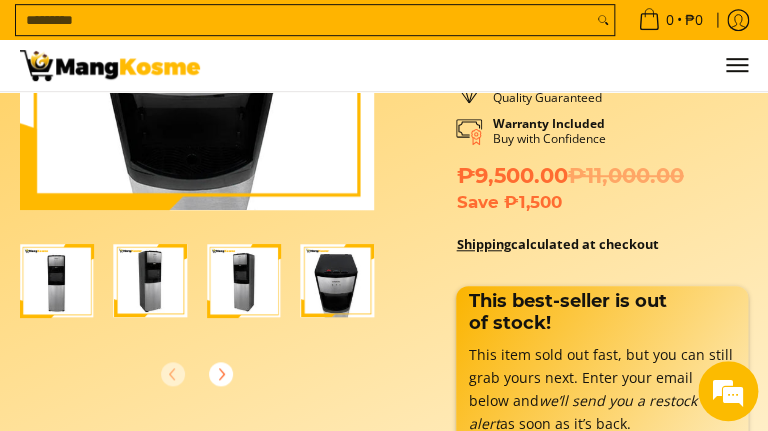 scroll, scrollTop: 300, scrollLeft: 0, axis: vertical 